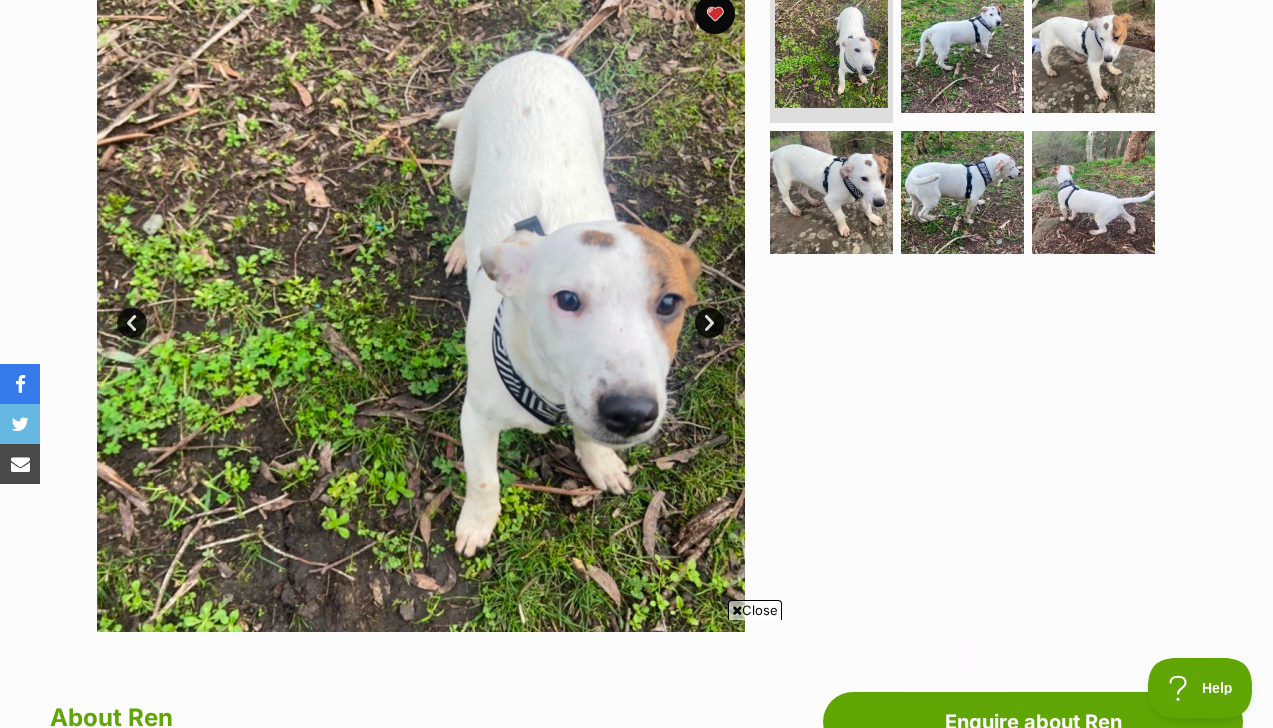 scroll, scrollTop: 0, scrollLeft: 0, axis: both 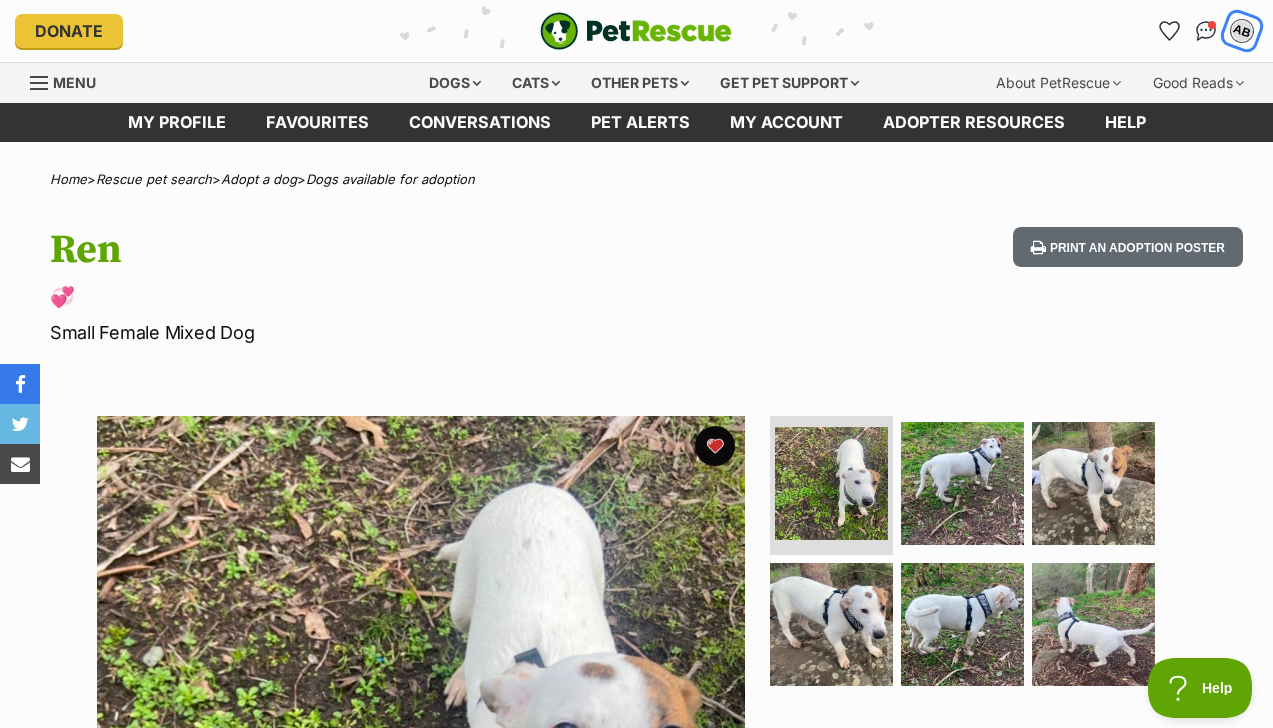 click on "AB" at bounding box center [1241, 30] 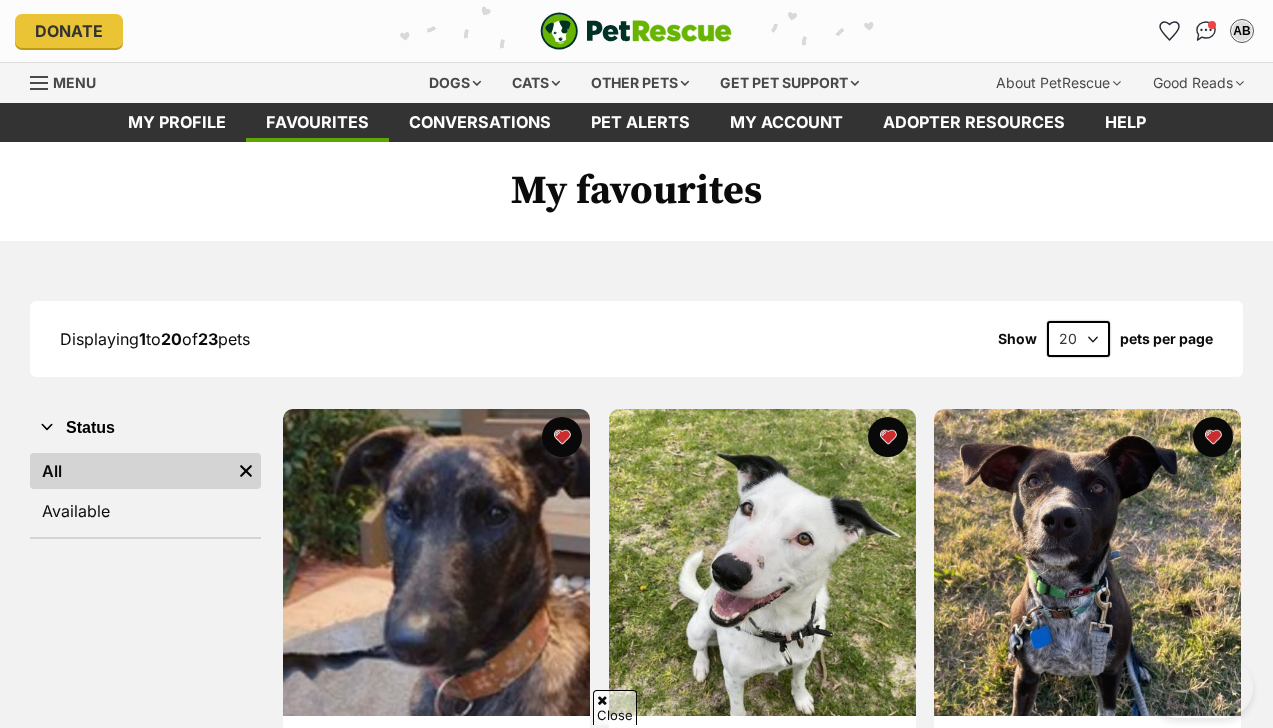 scroll, scrollTop: 179, scrollLeft: 0, axis: vertical 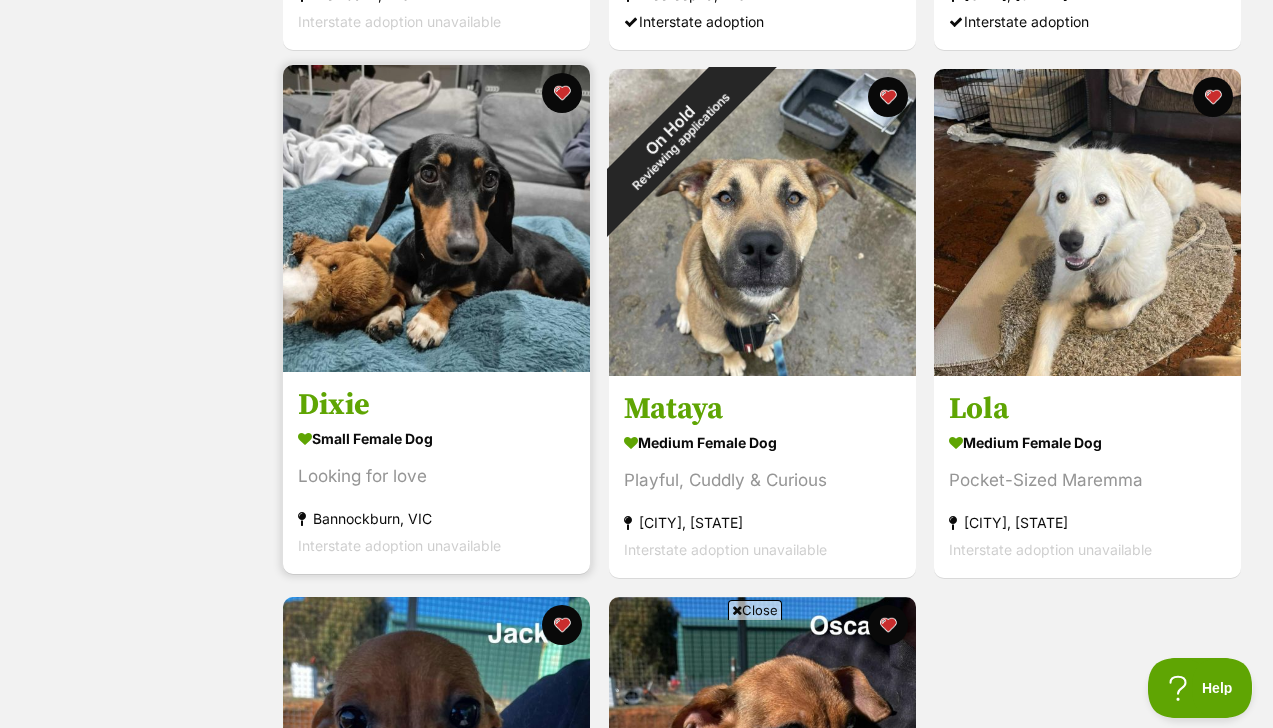 click at bounding box center (436, 218) 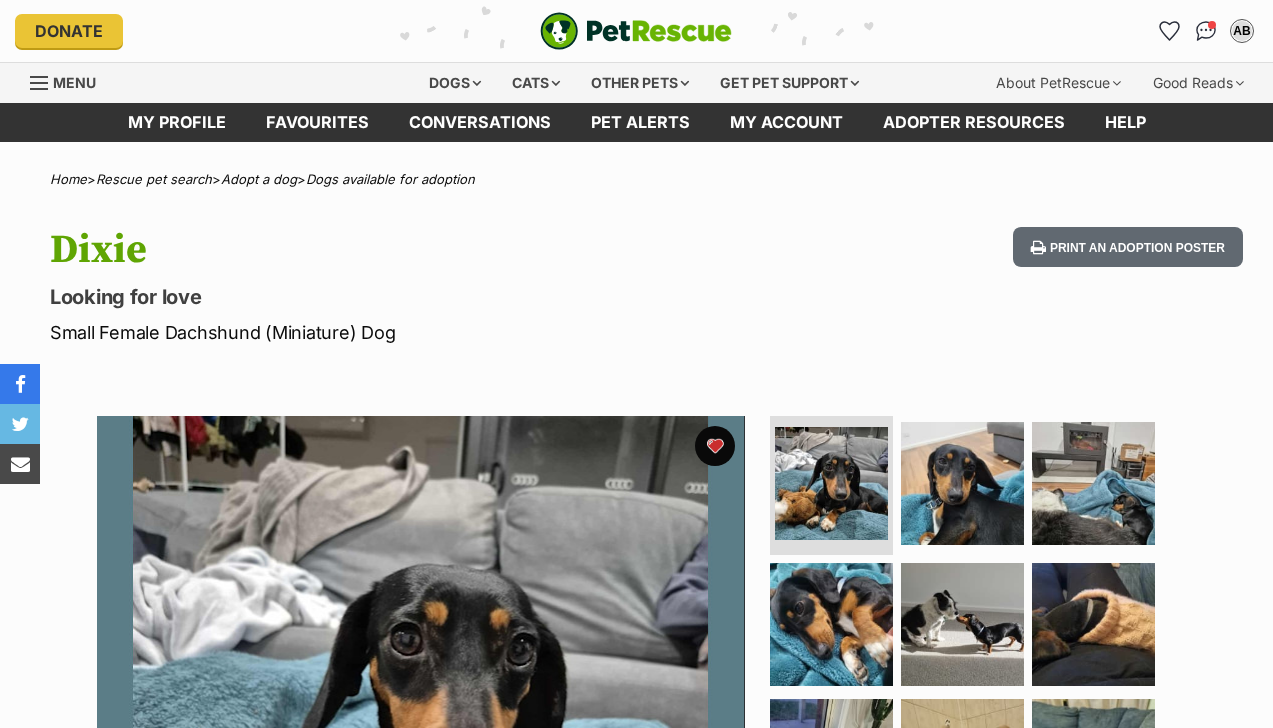 scroll, scrollTop: 363, scrollLeft: 0, axis: vertical 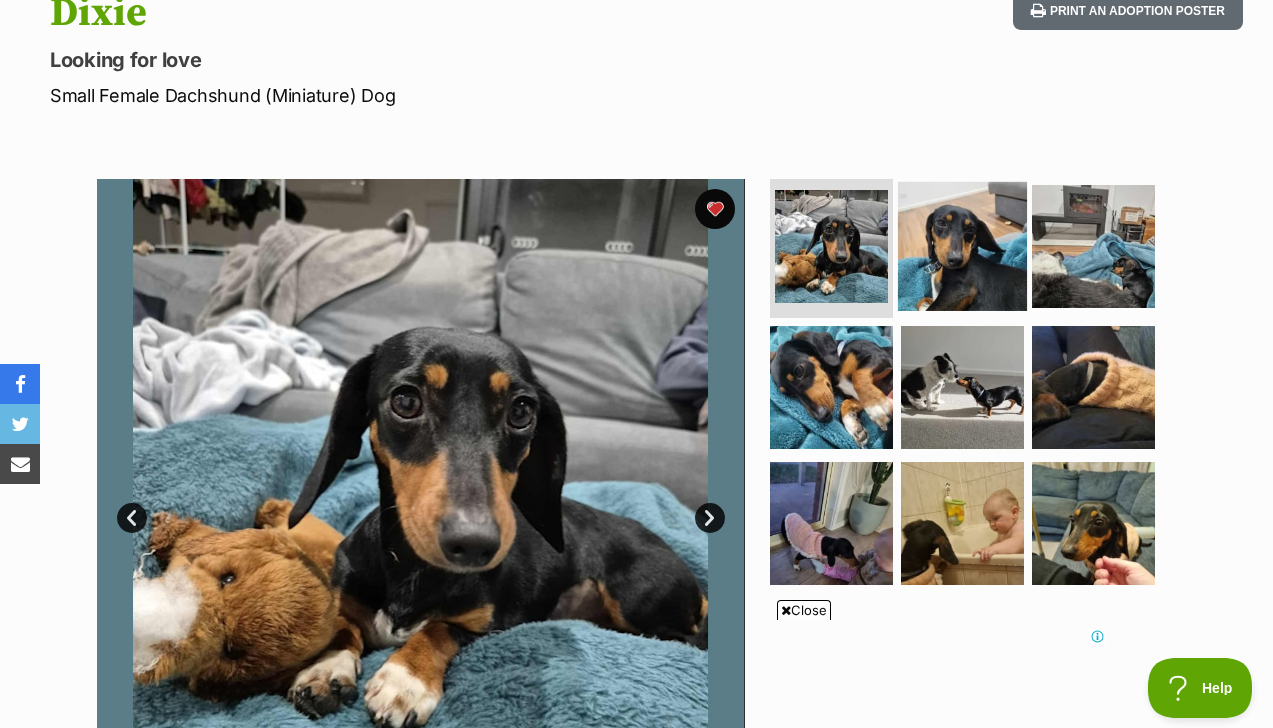 click at bounding box center (962, 245) 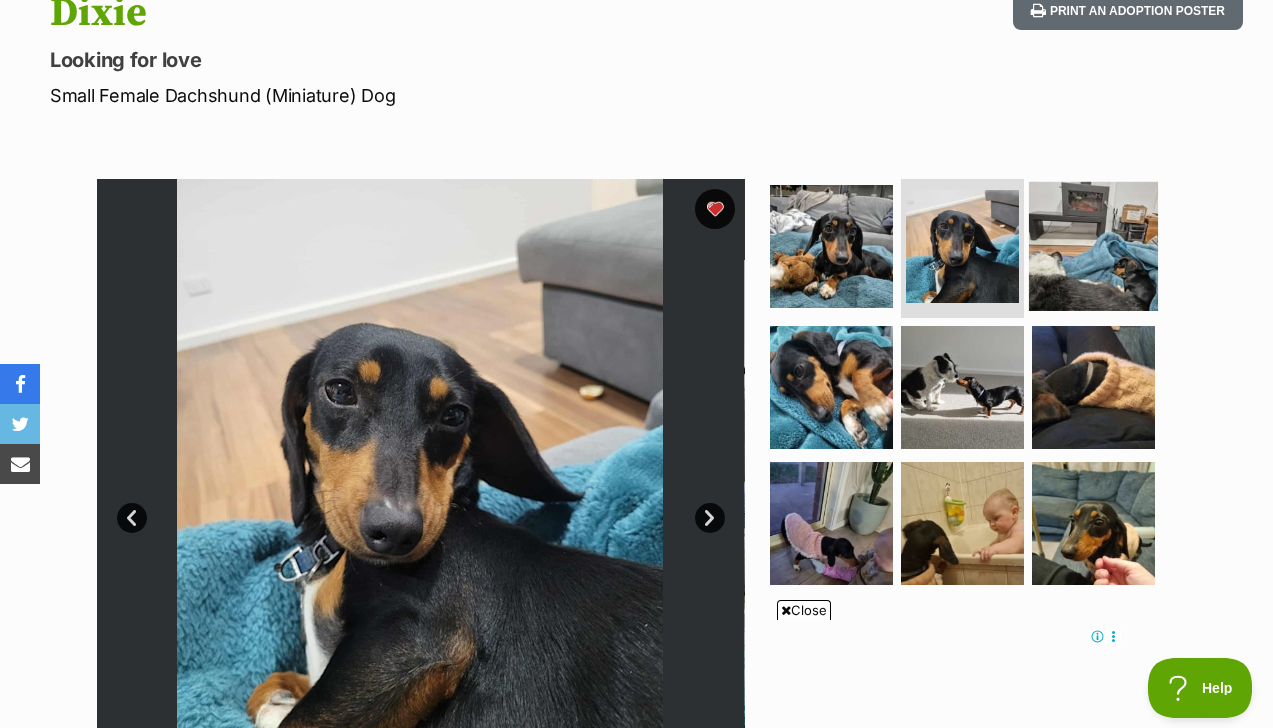 click at bounding box center [1093, 245] 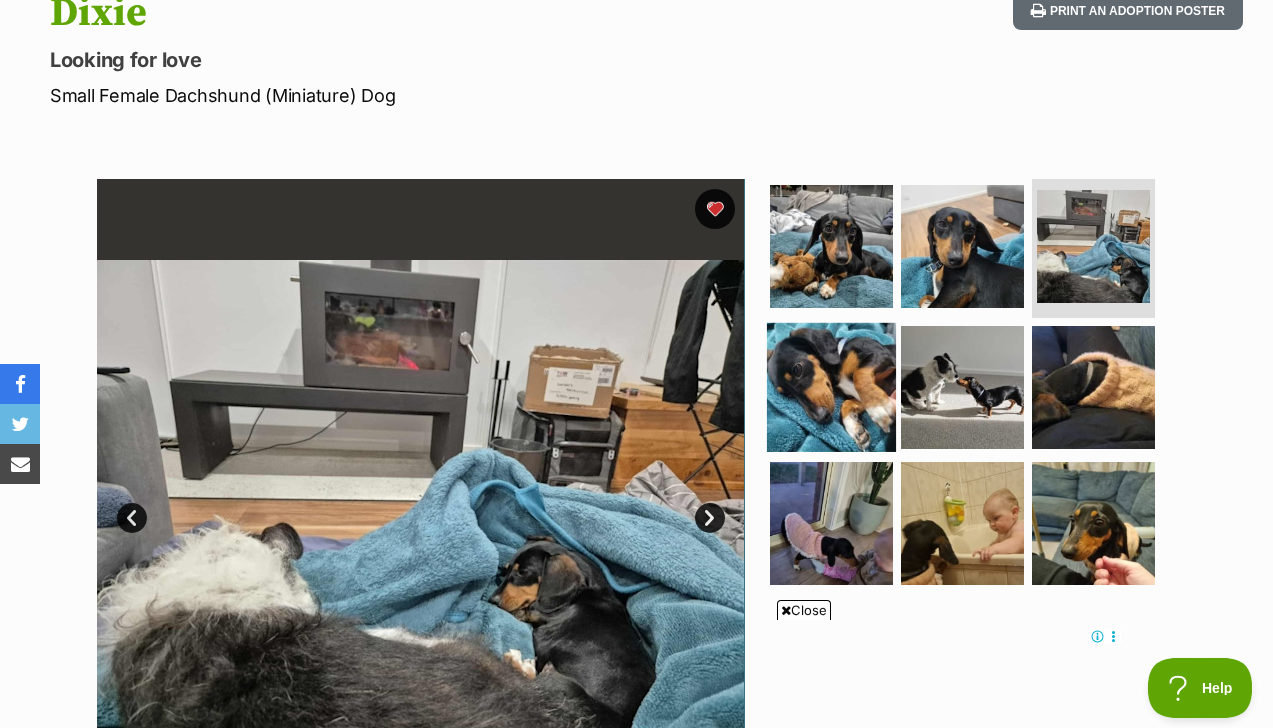 click at bounding box center (831, 387) 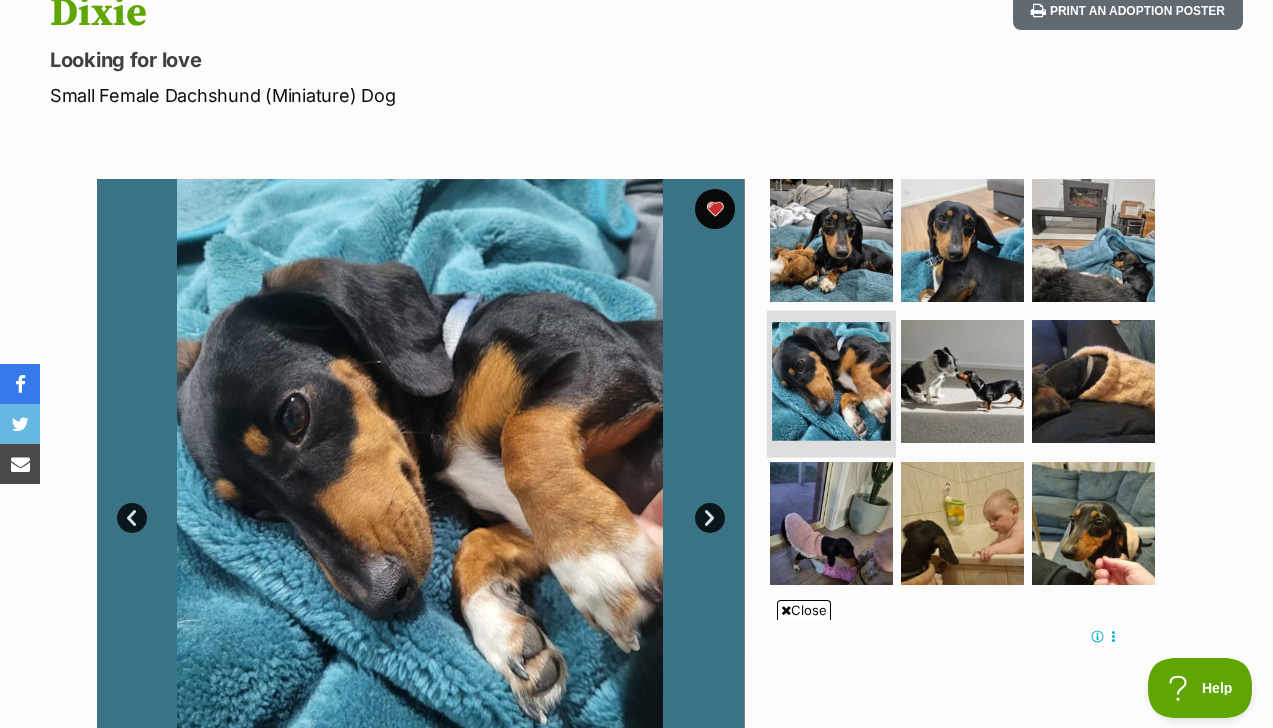 scroll, scrollTop: 0, scrollLeft: 0, axis: both 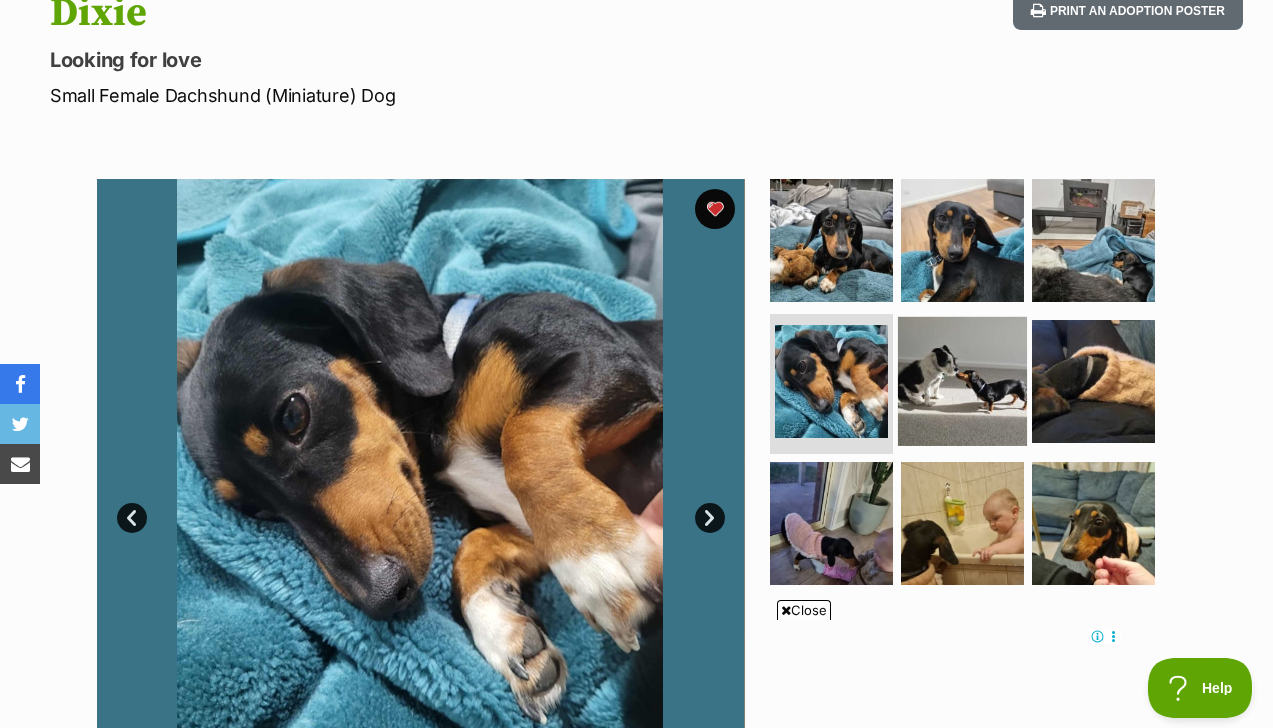click at bounding box center [962, 381] 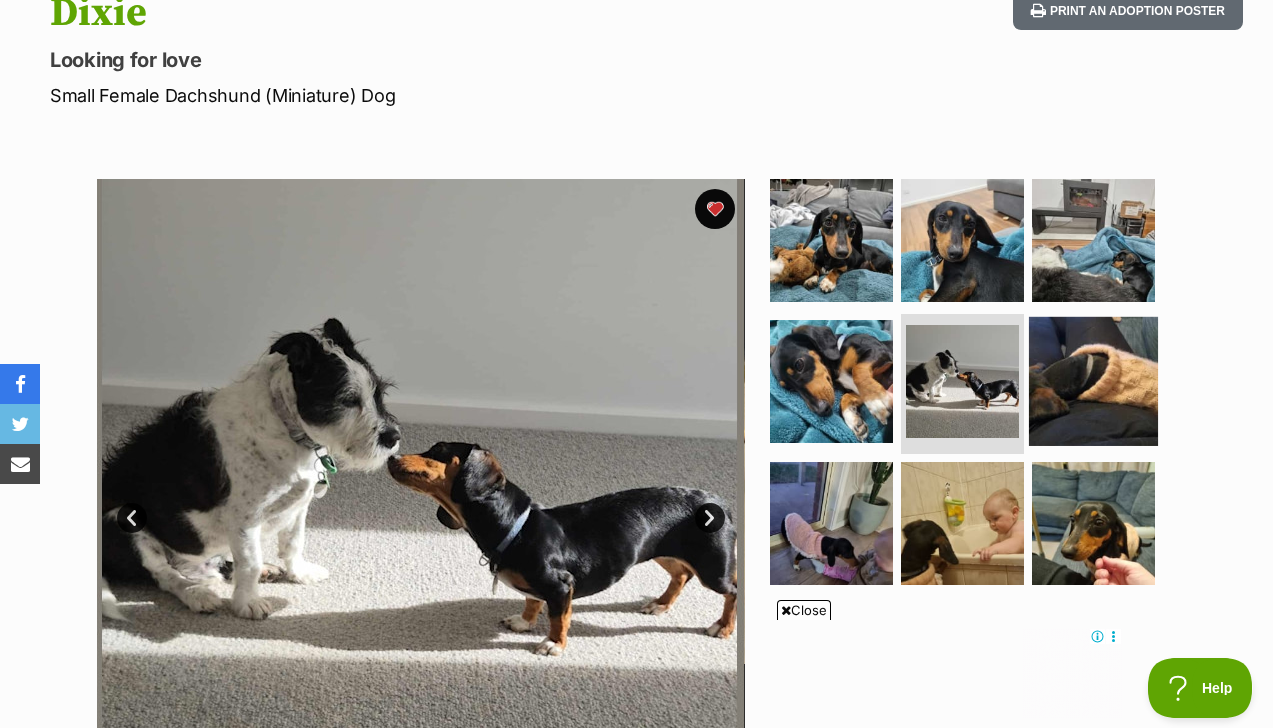 click at bounding box center (1093, 381) 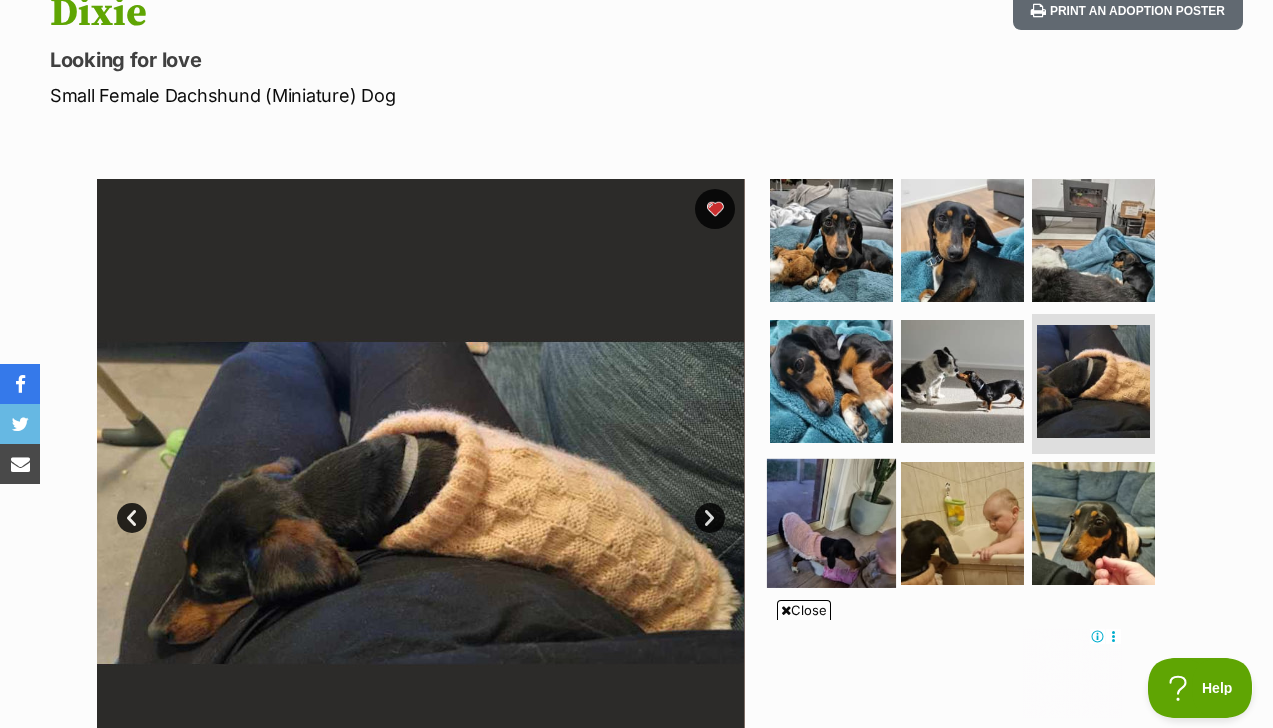 click at bounding box center (831, 523) 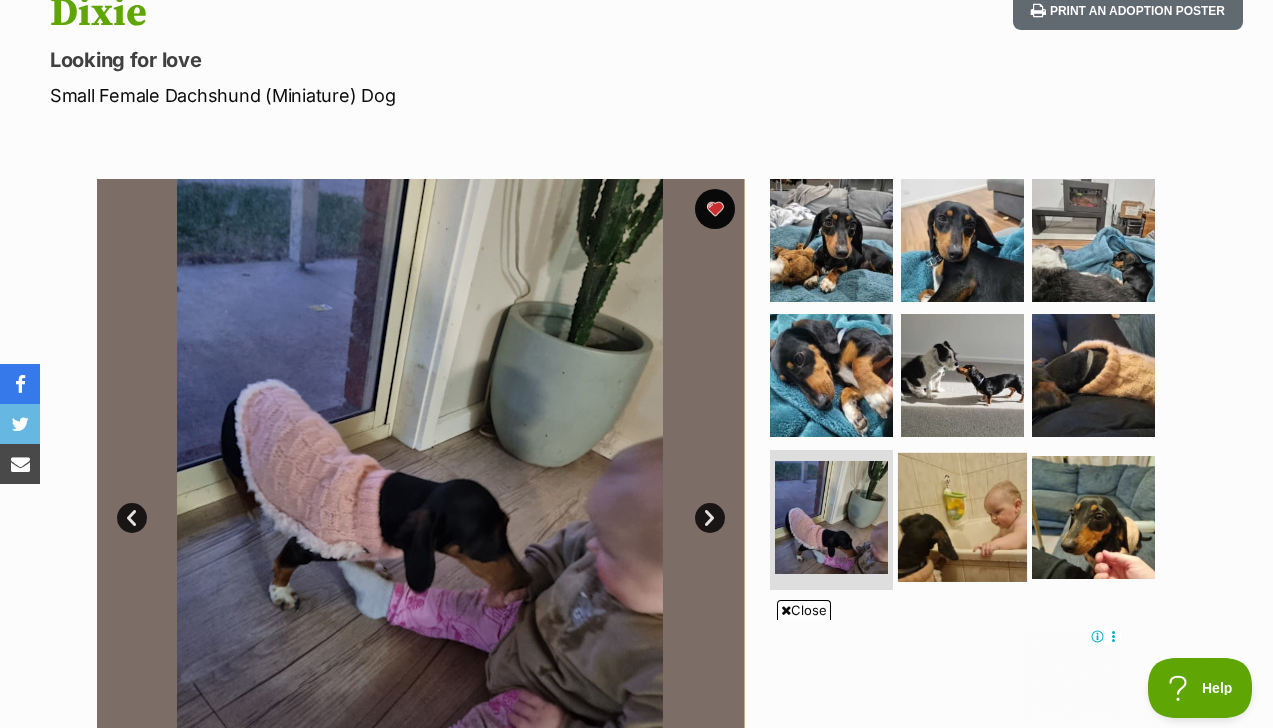 click at bounding box center [962, 517] 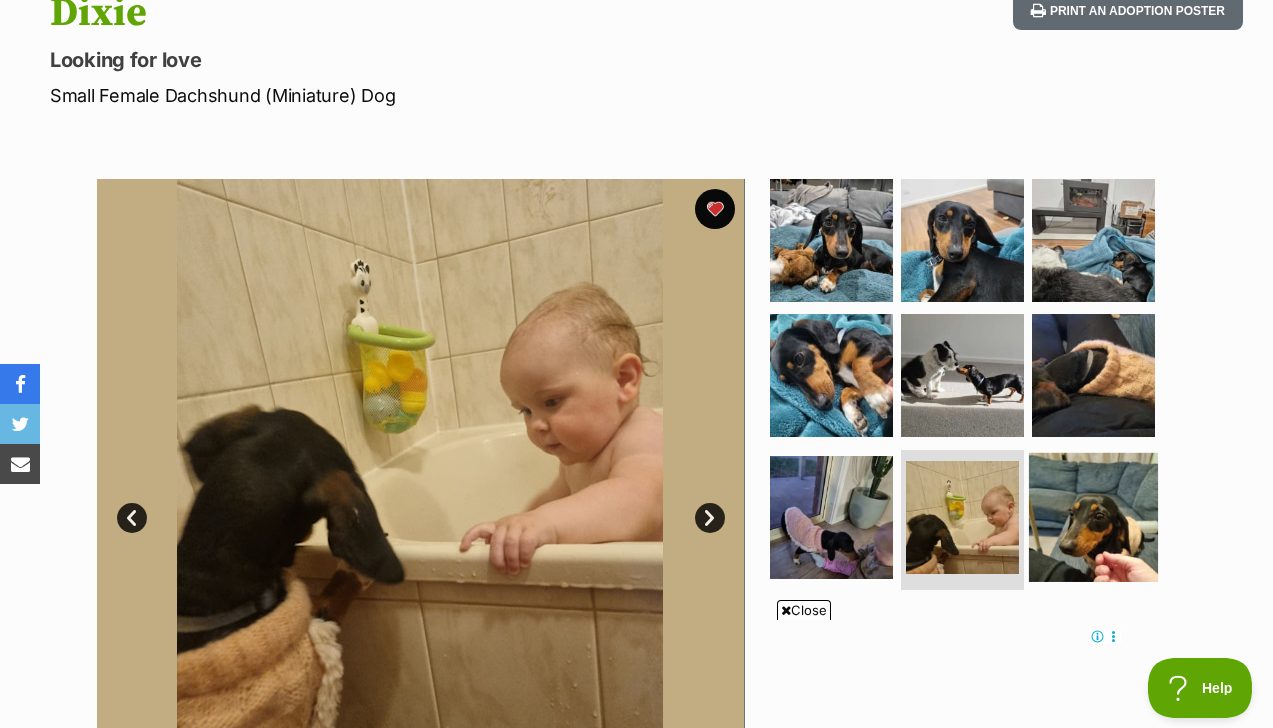 click at bounding box center (1093, 517) 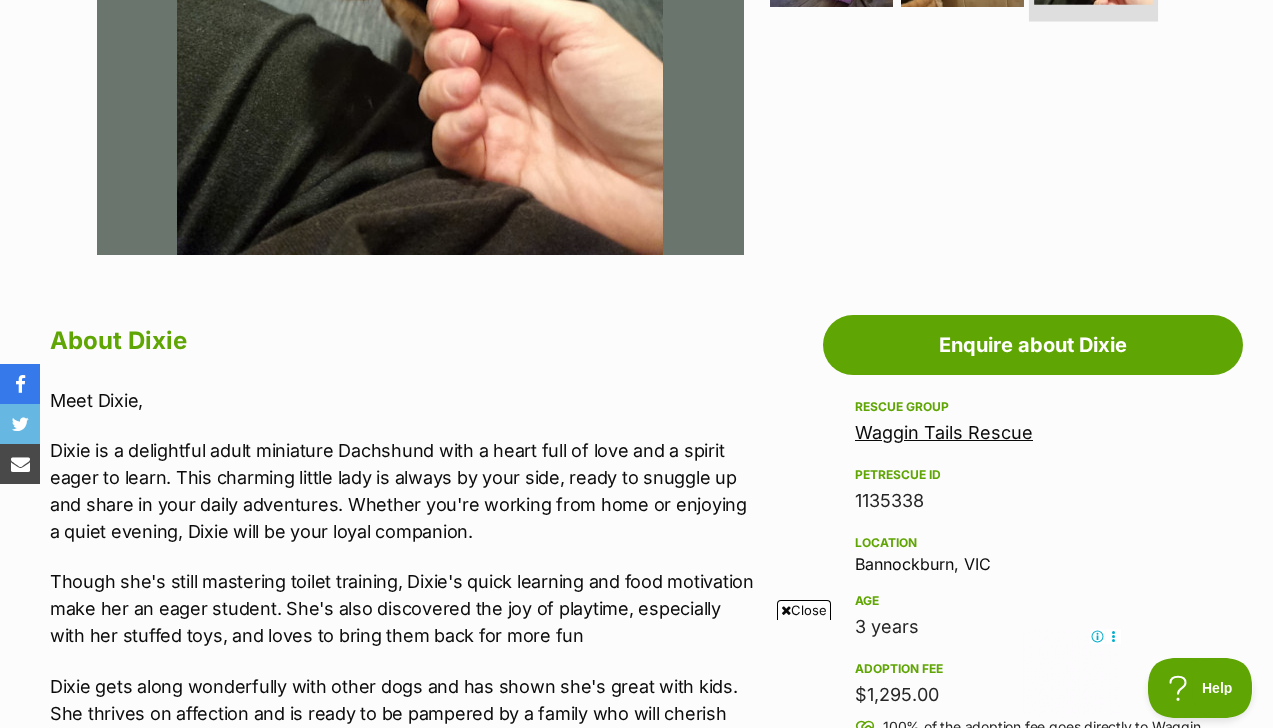 scroll, scrollTop: 815, scrollLeft: 0, axis: vertical 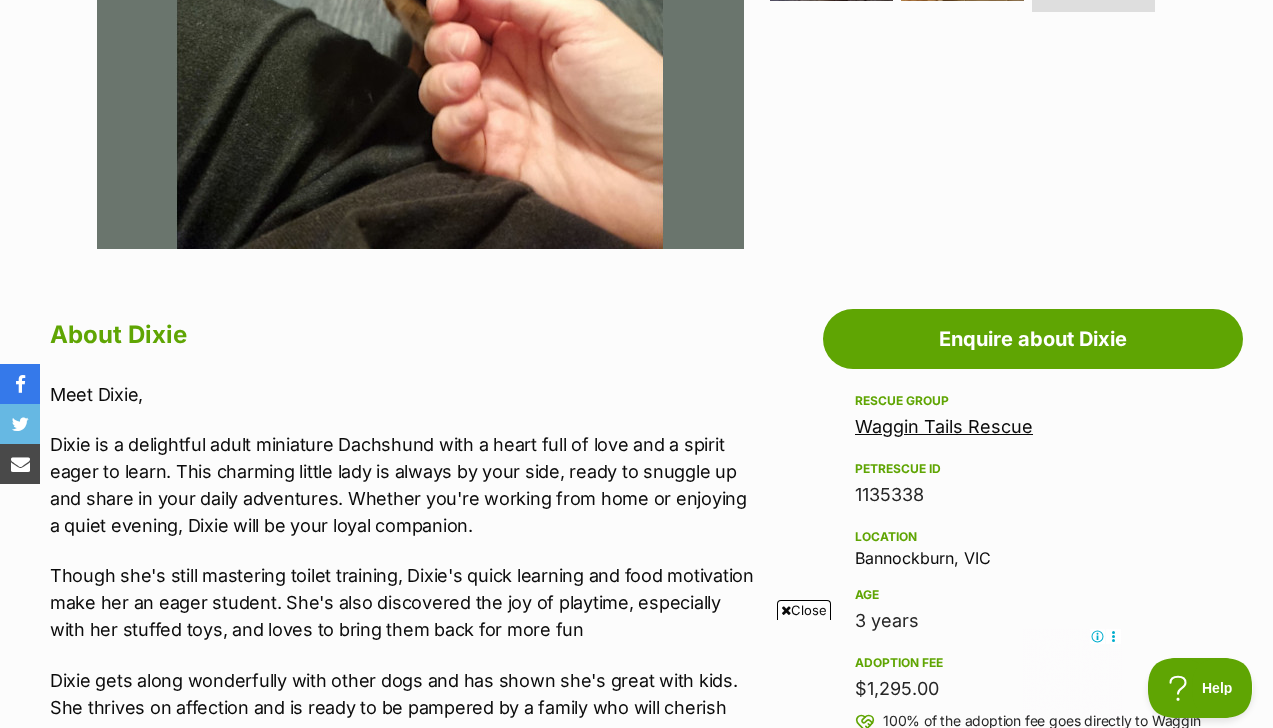 click on "Waggin Tails Rescue" at bounding box center (944, 426) 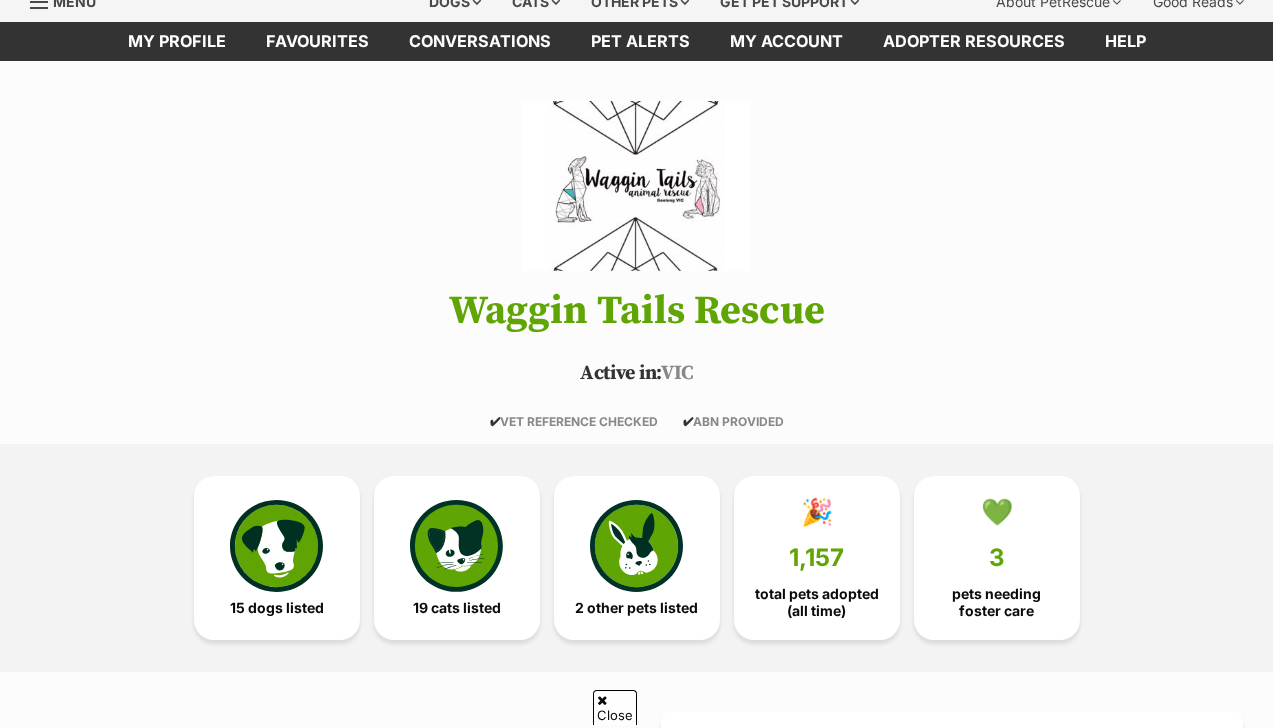 scroll, scrollTop: 354, scrollLeft: 0, axis: vertical 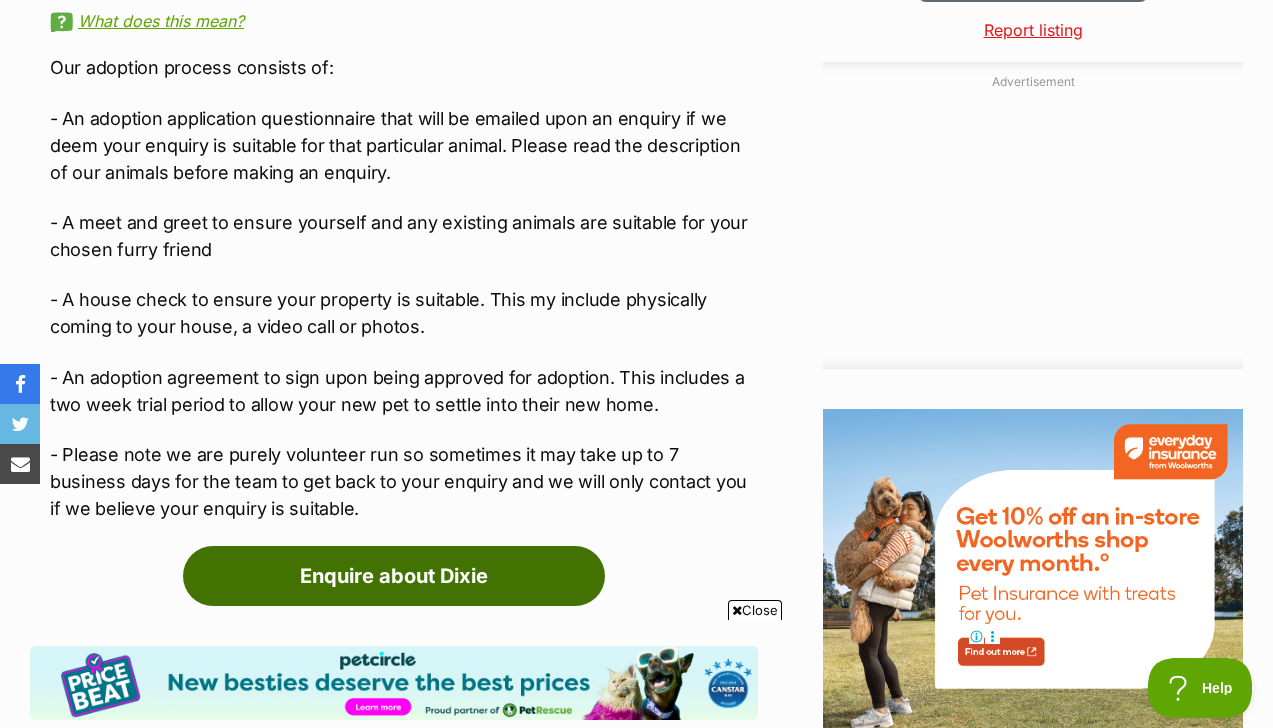 click on "Enquire about Dixie" at bounding box center [394, 576] 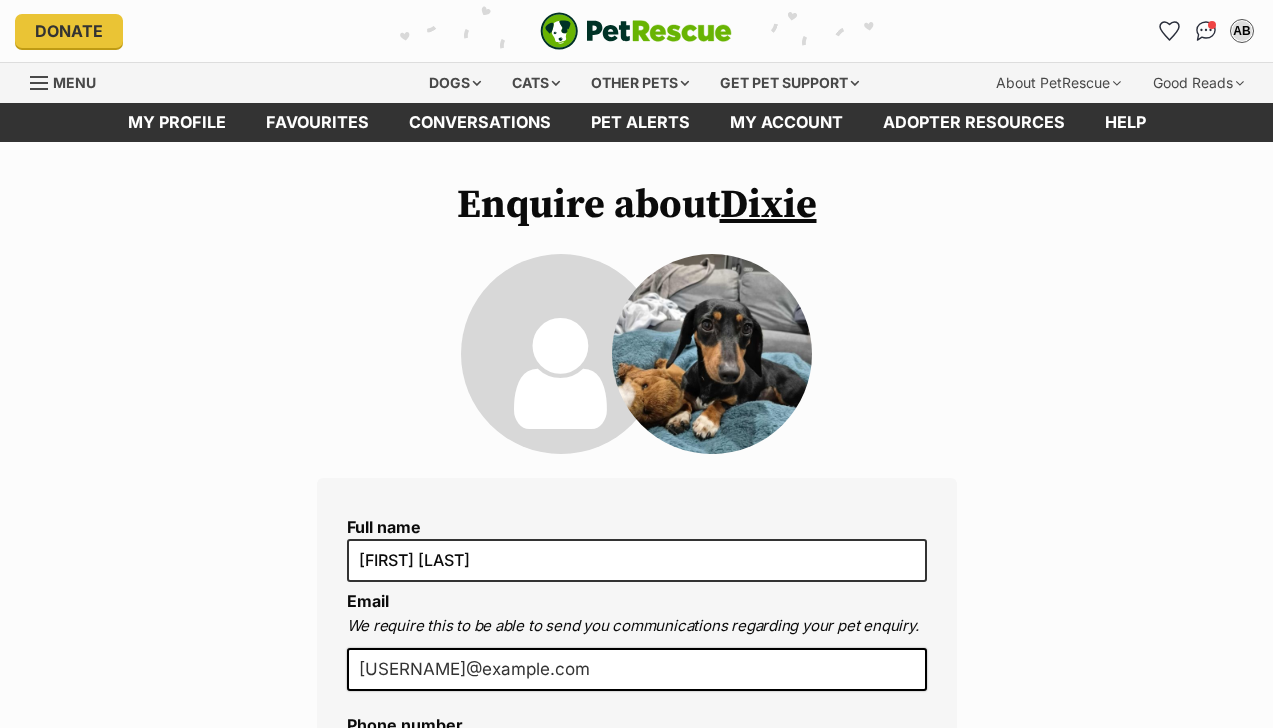 scroll, scrollTop: 0, scrollLeft: 0, axis: both 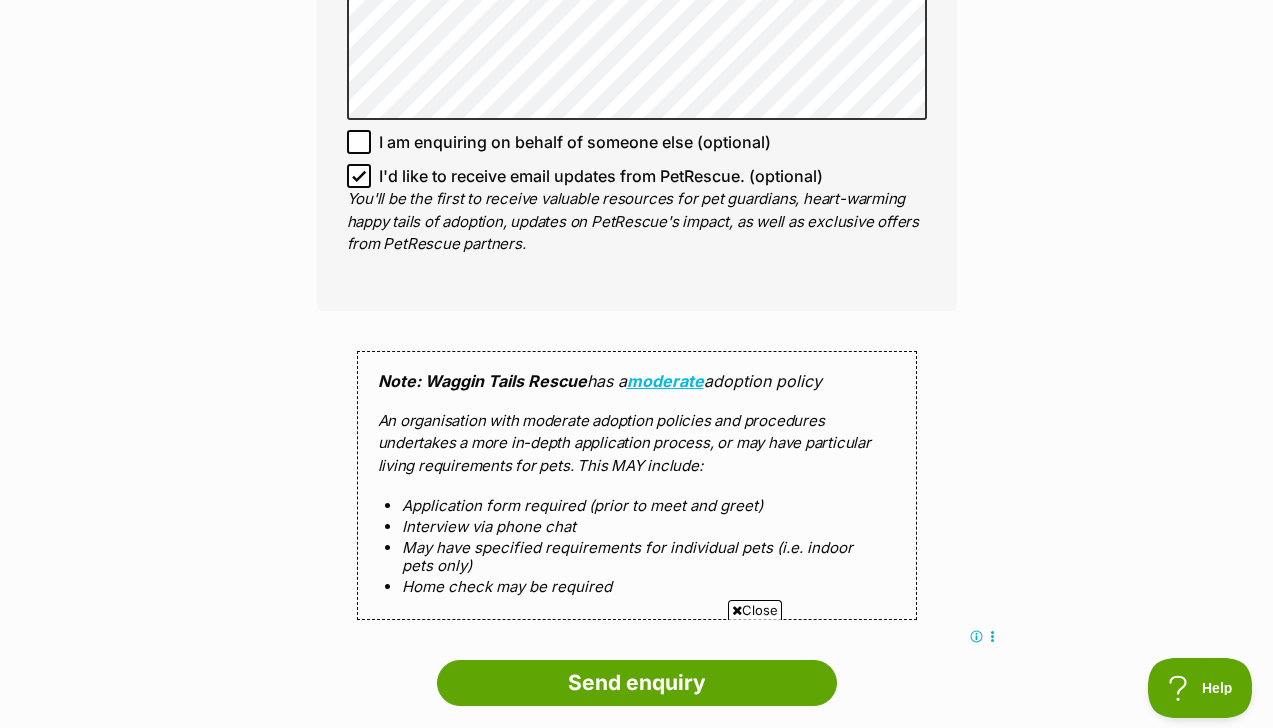 click 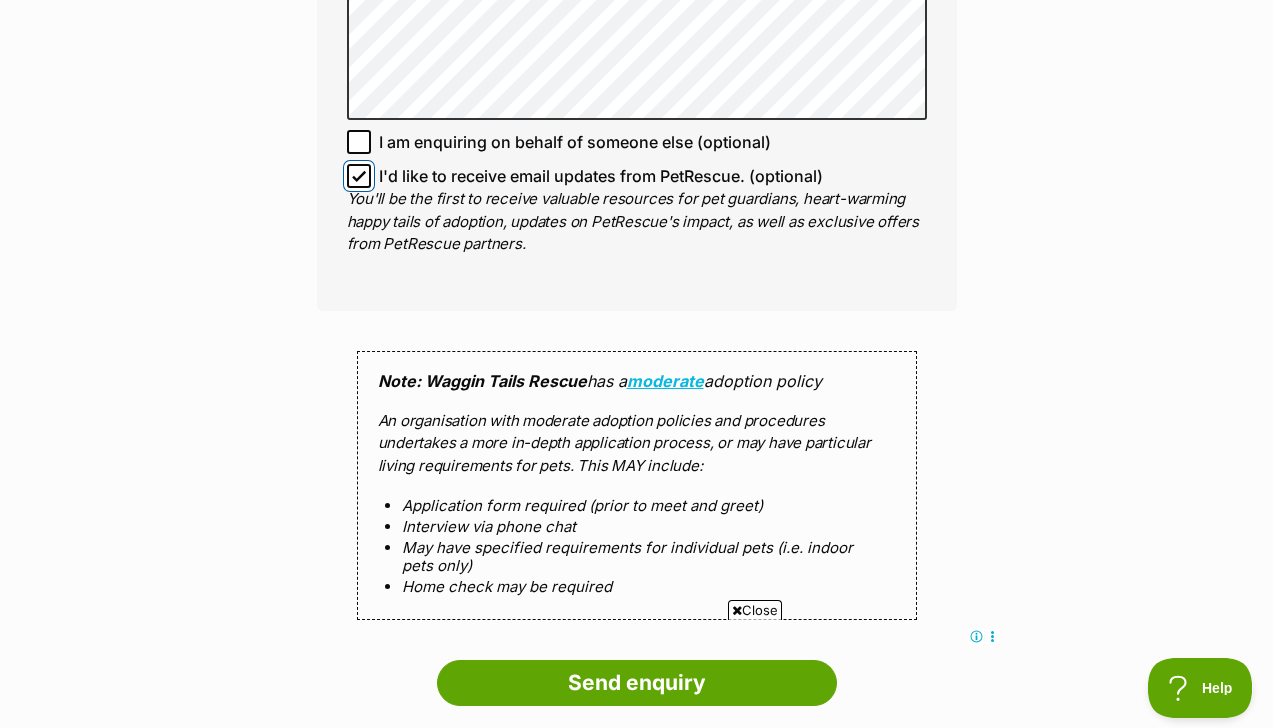 click on "I'd like to receive email updates from PetRescue. (optional)" at bounding box center [359, 176] 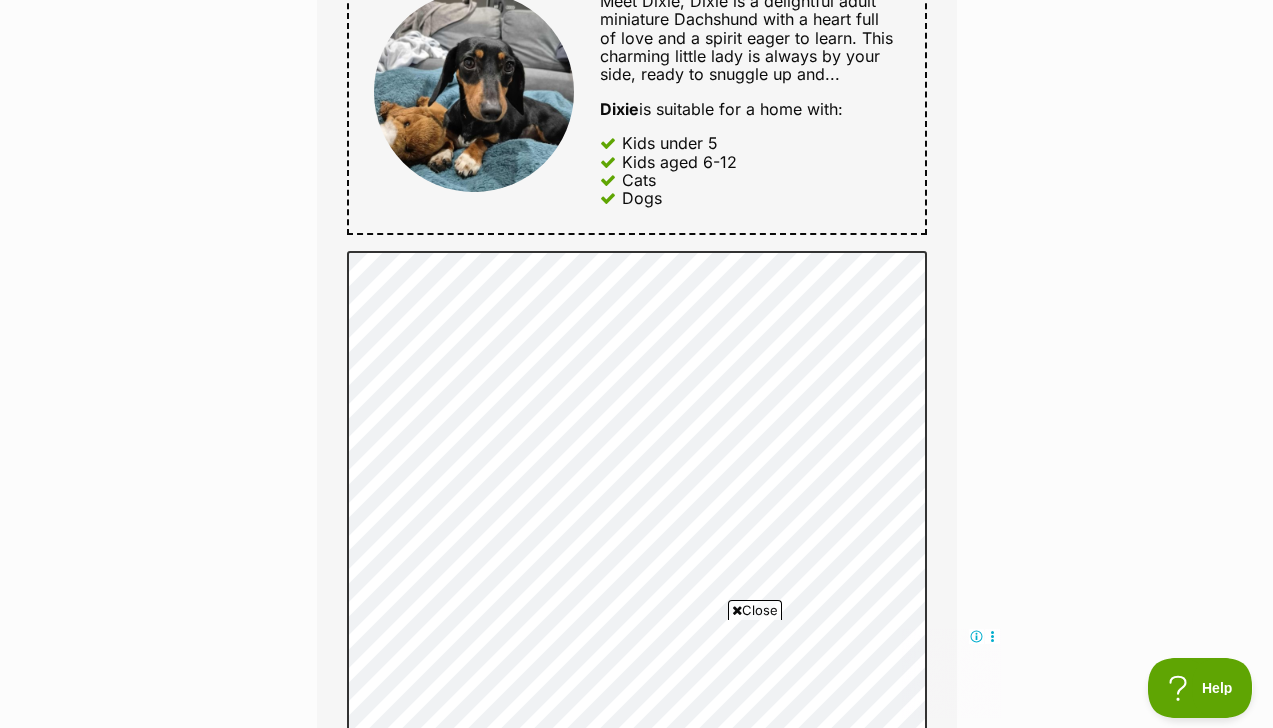scroll, scrollTop: 1056, scrollLeft: 0, axis: vertical 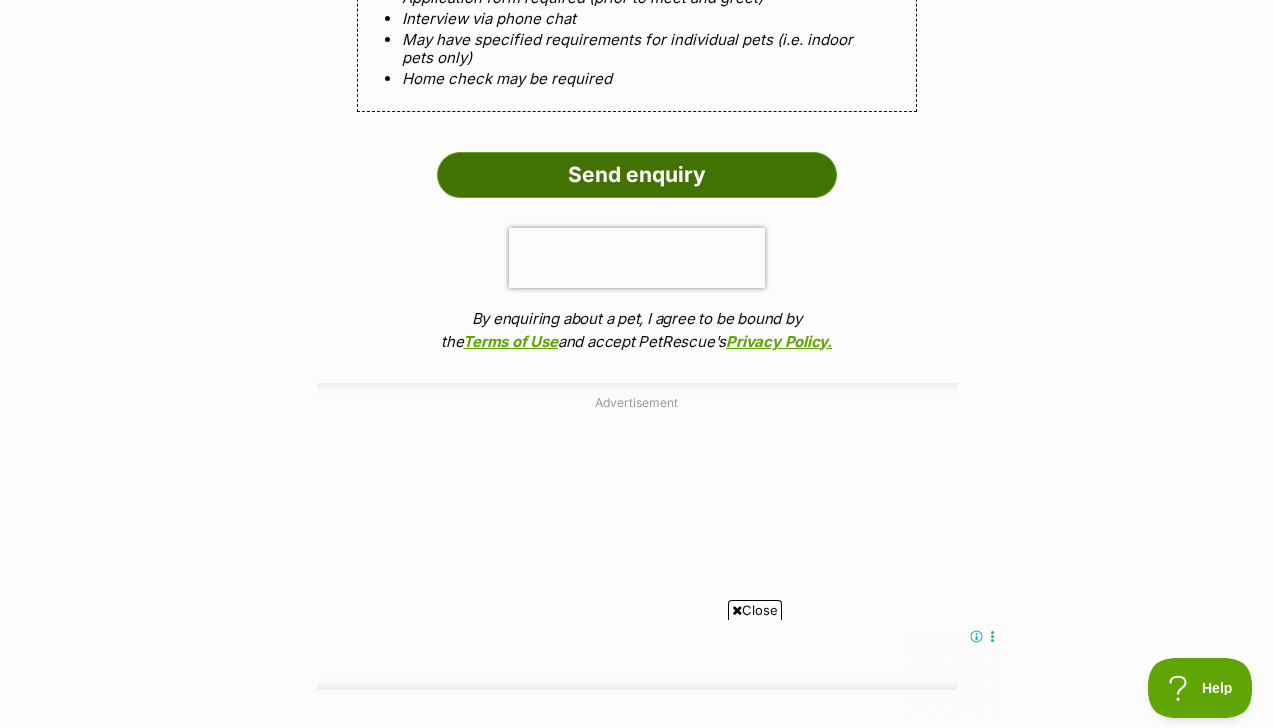 click on "Send enquiry" at bounding box center [637, 175] 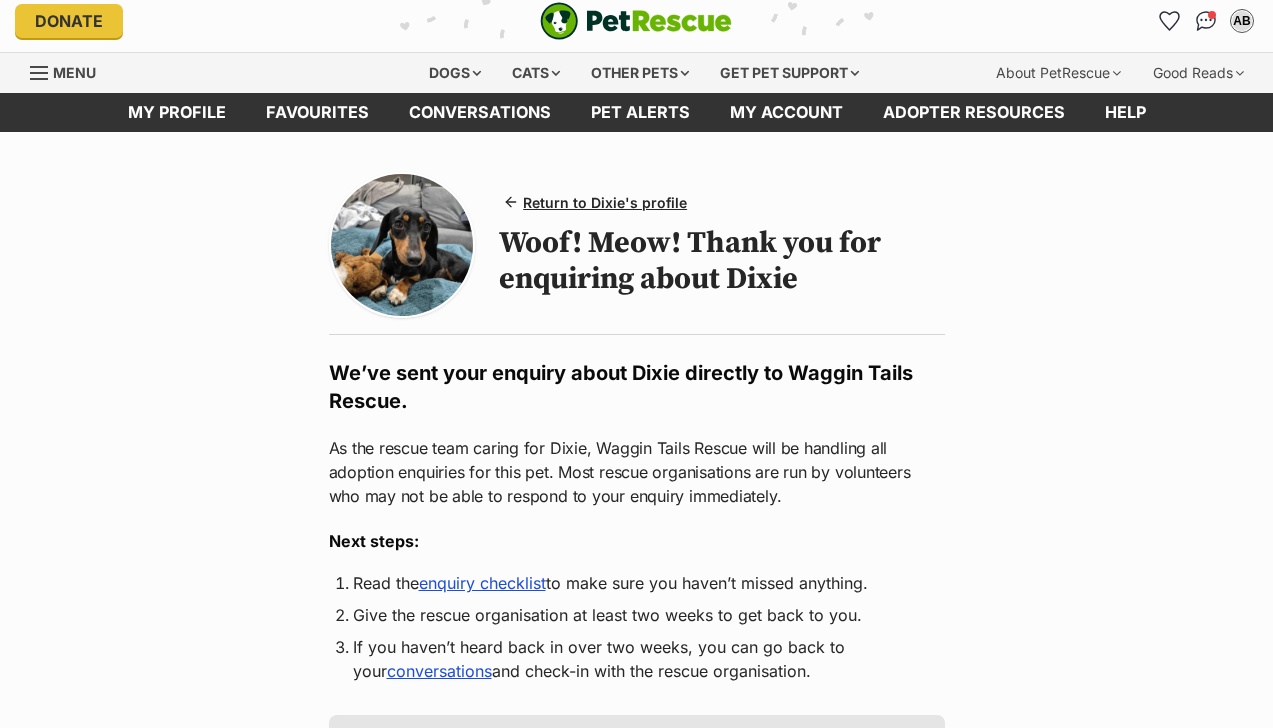 scroll, scrollTop: 10, scrollLeft: 0, axis: vertical 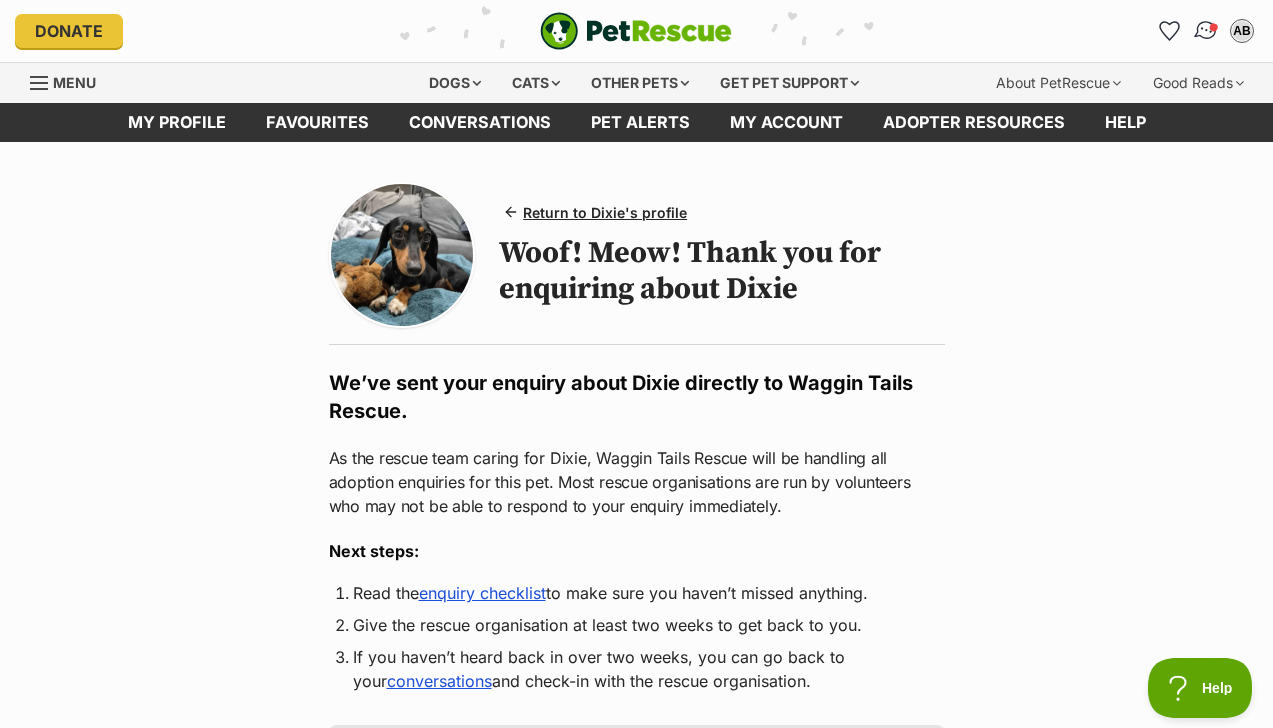 click at bounding box center (1205, 30) 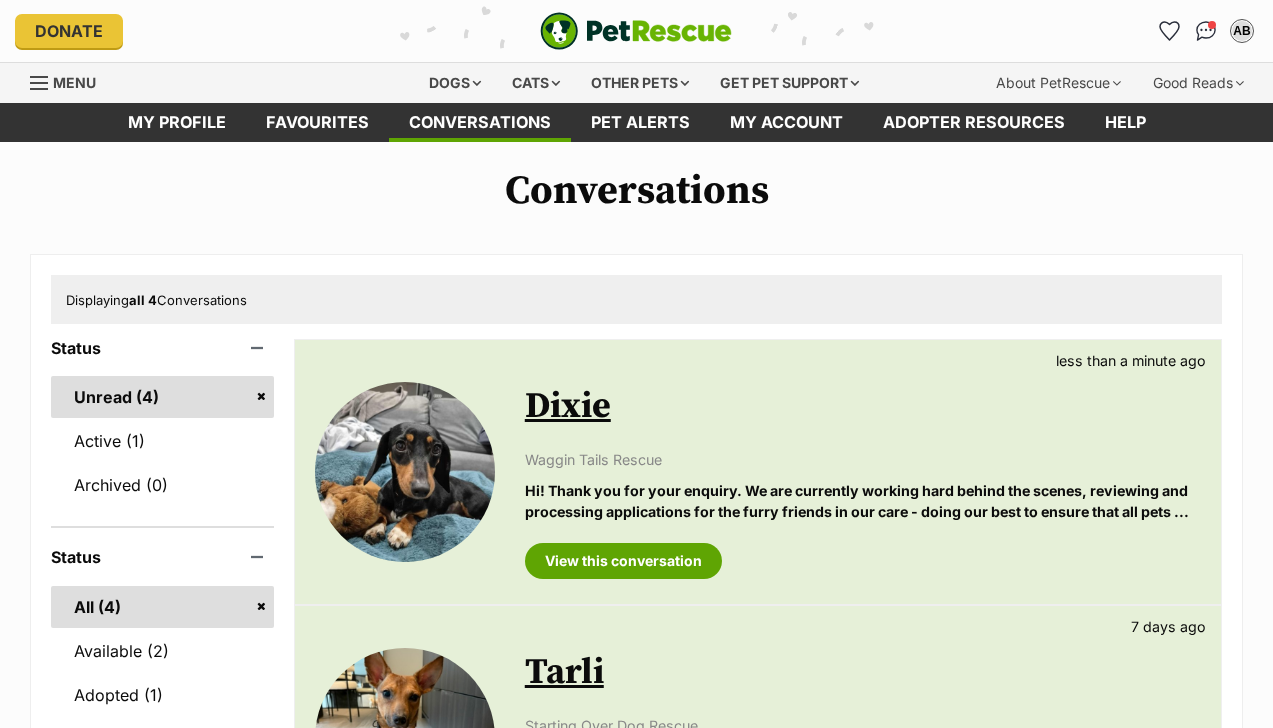 scroll, scrollTop: 0, scrollLeft: 0, axis: both 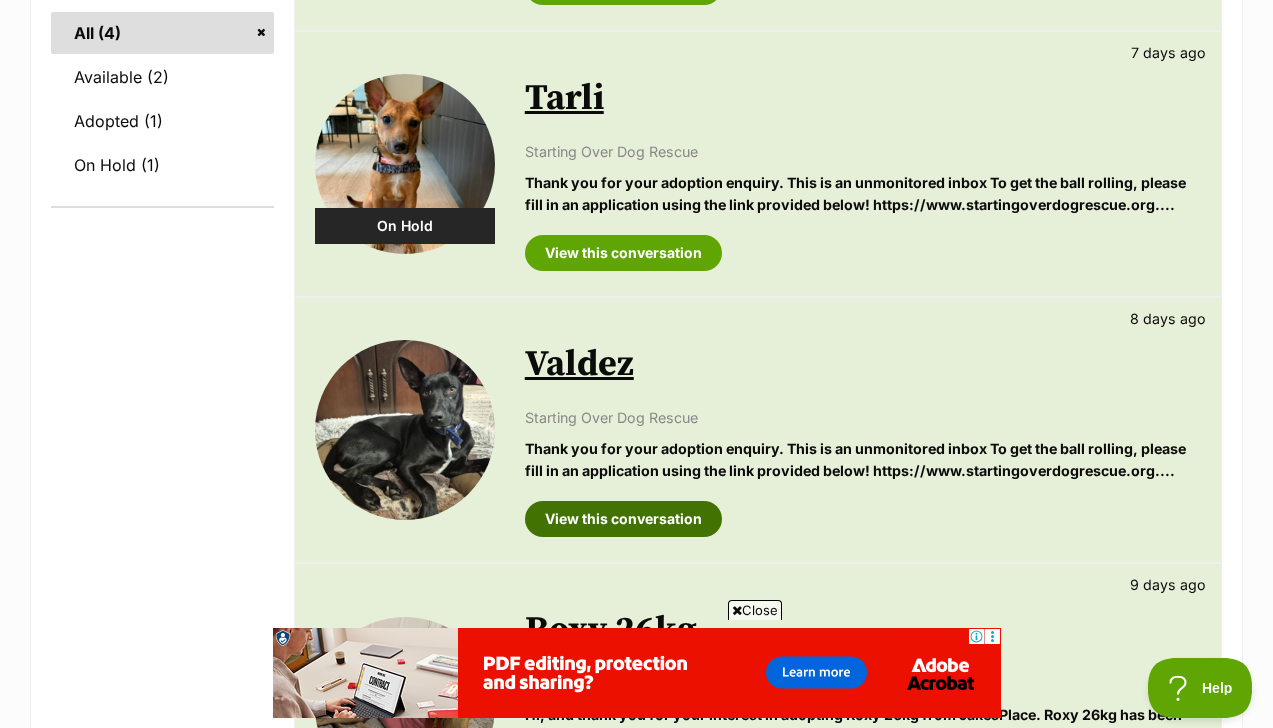 click on "View this conversation" at bounding box center (623, 519) 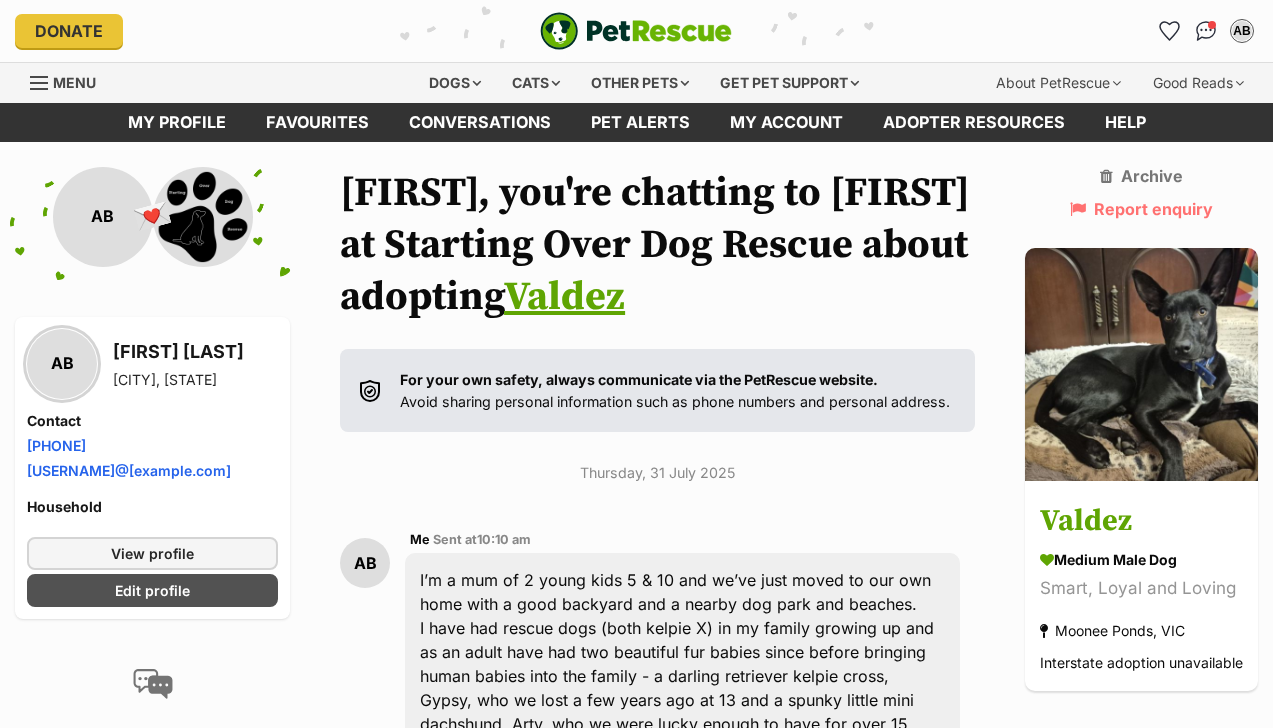 scroll, scrollTop: 0, scrollLeft: 0, axis: both 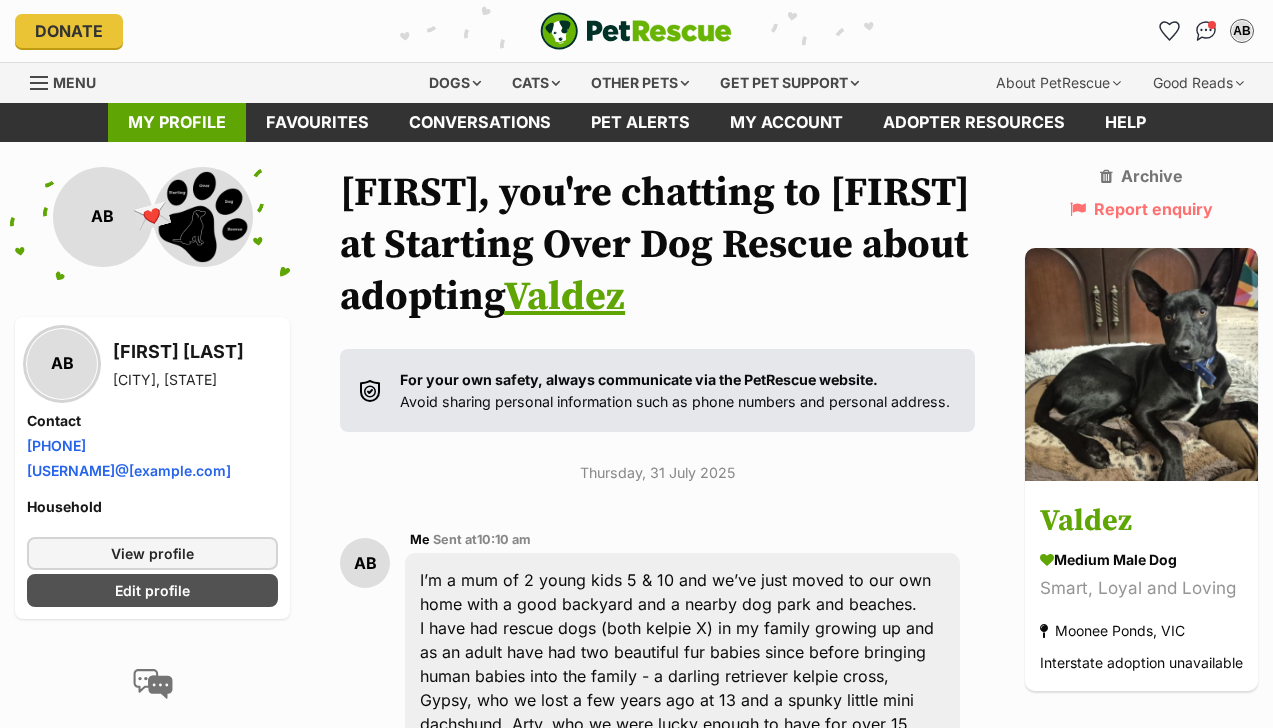 click on "My profile" at bounding box center (177, 122) 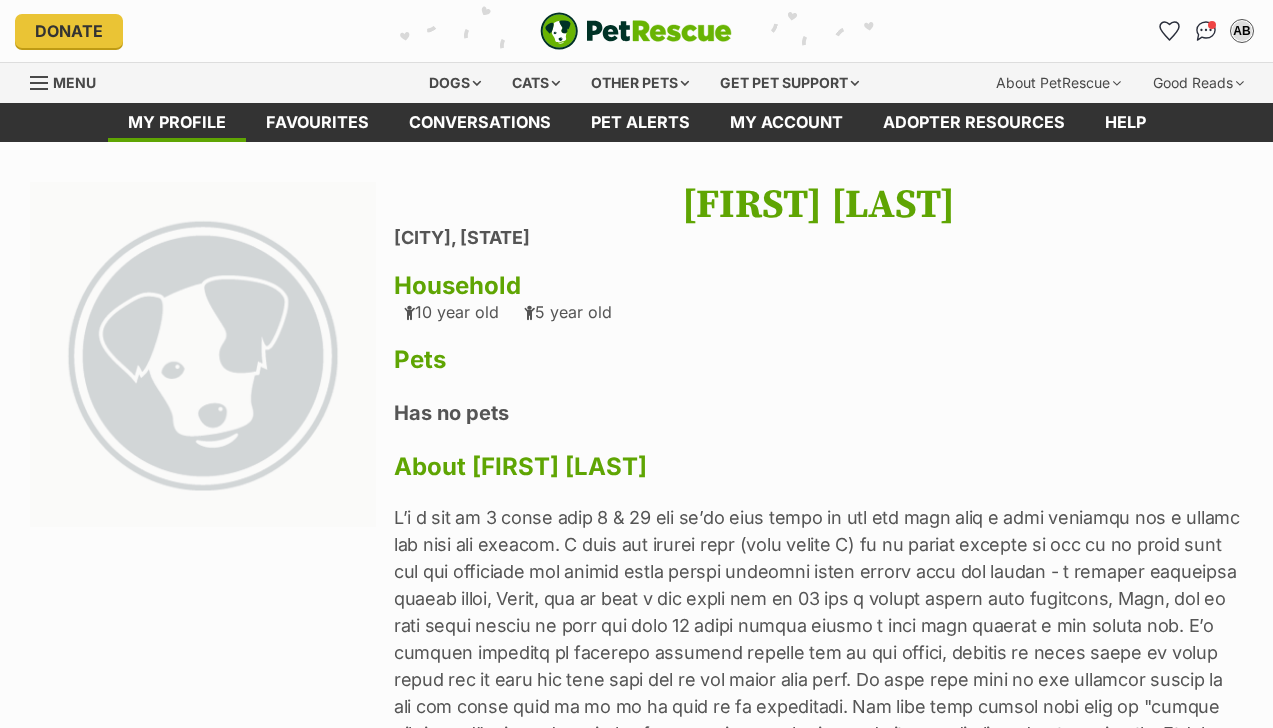 scroll, scrollTop: 0, scrollLeft: 0, axis: both 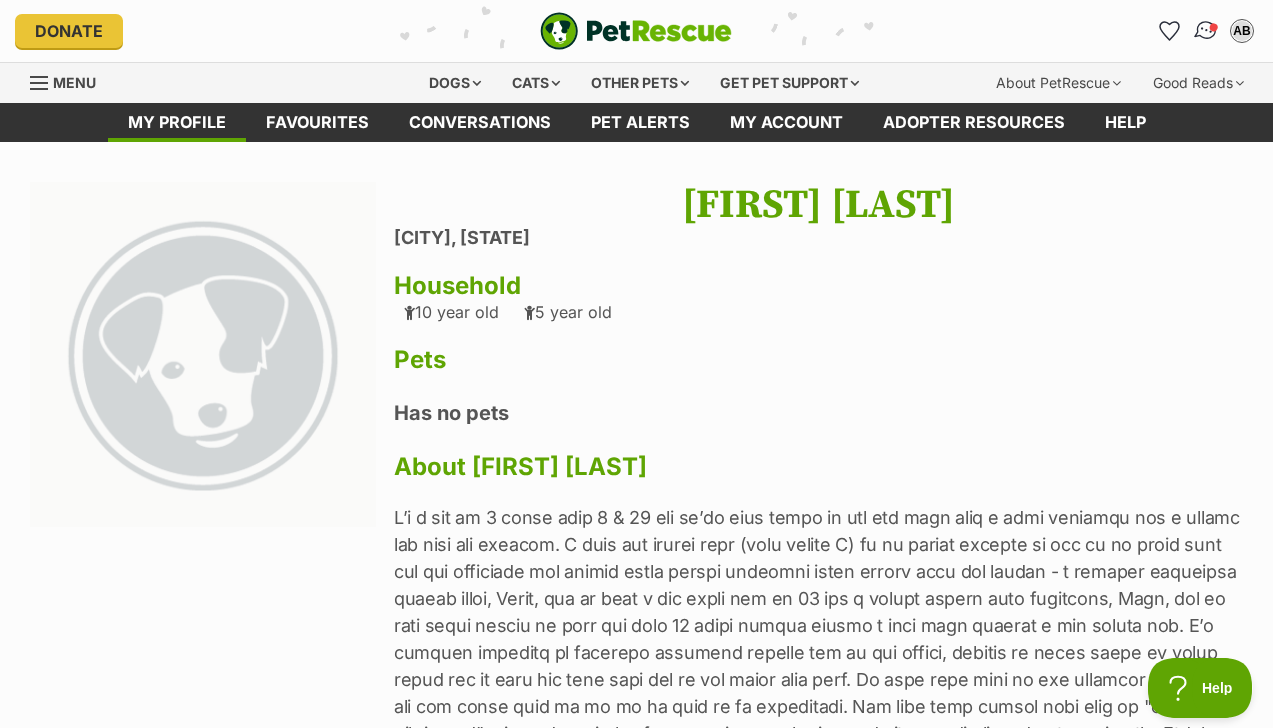 click at bounding box center [1205, 30] 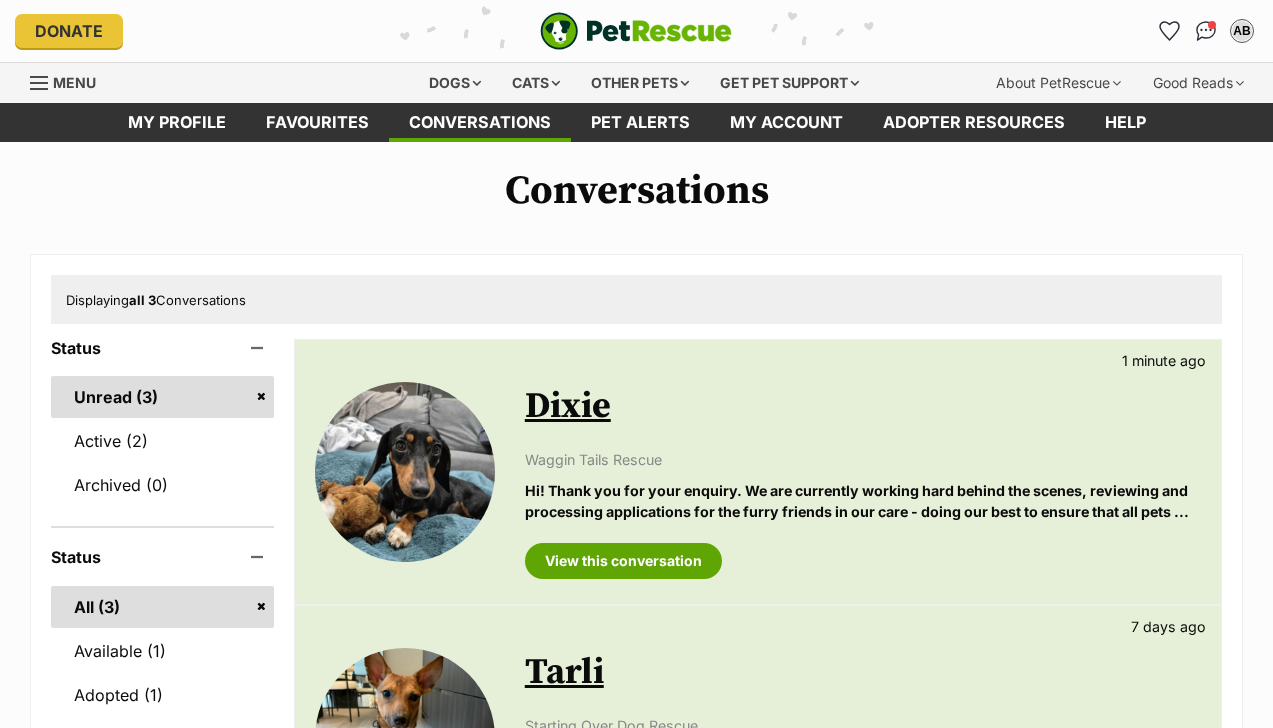 scroll, scrollTop: 0, scrollLeft: 0, axis: both 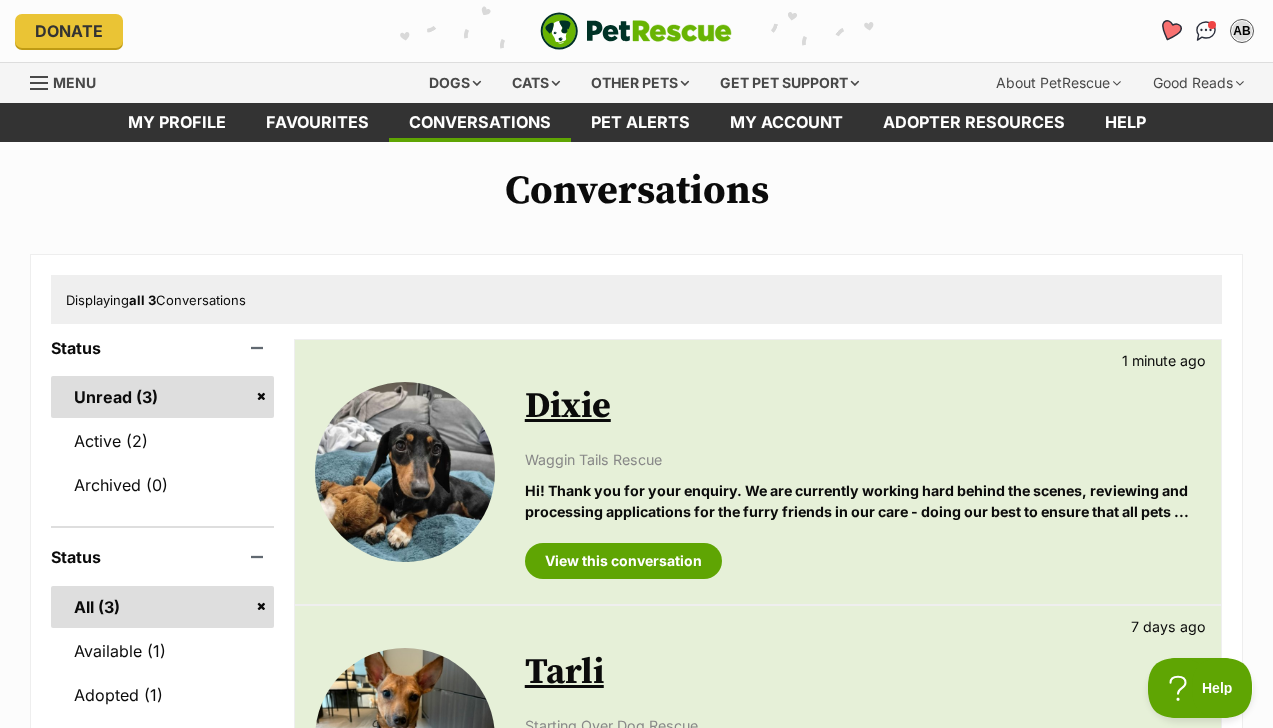 click 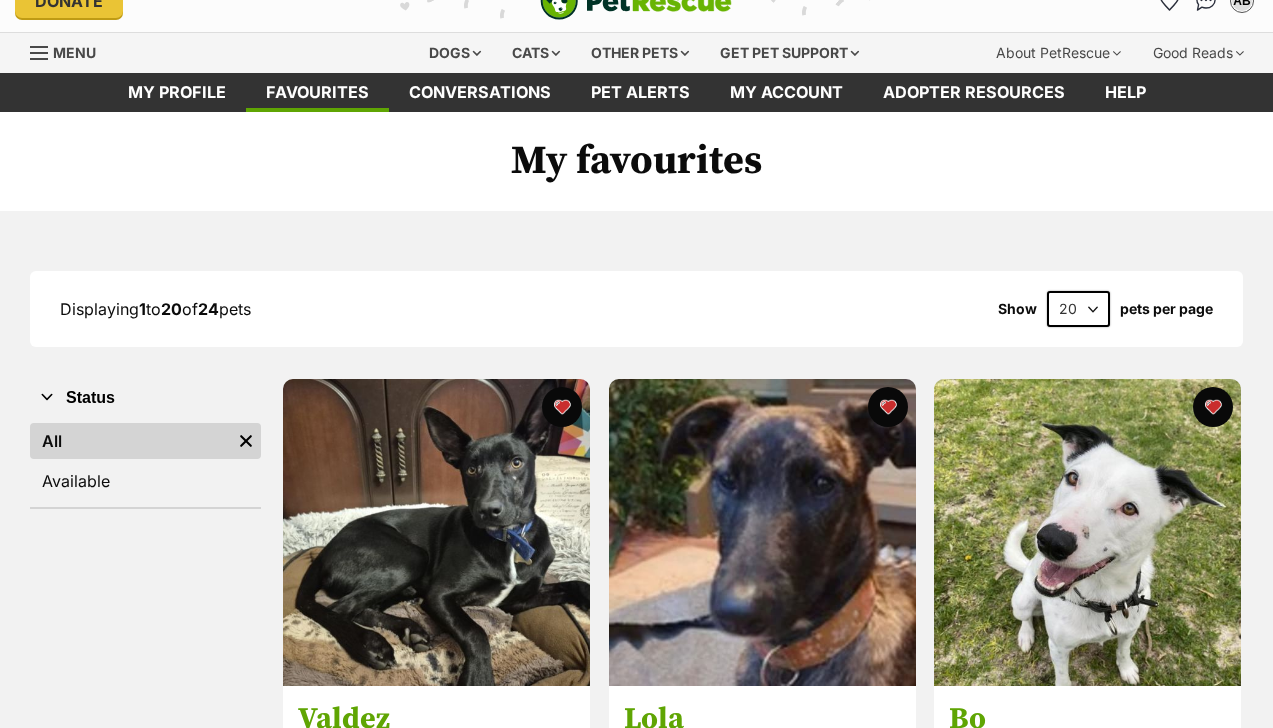 scroll, scrollTop: 31, scrollLeft: 0, axis: vertical 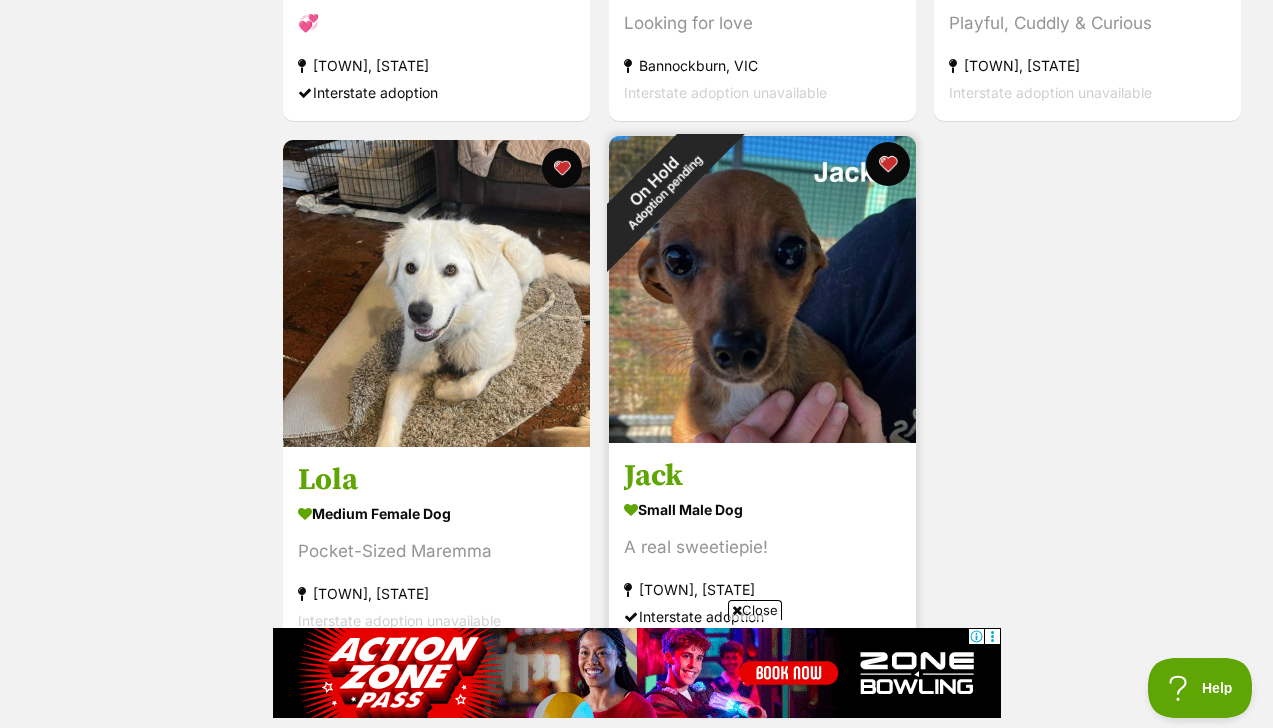 click at bounding box center (887, 164) 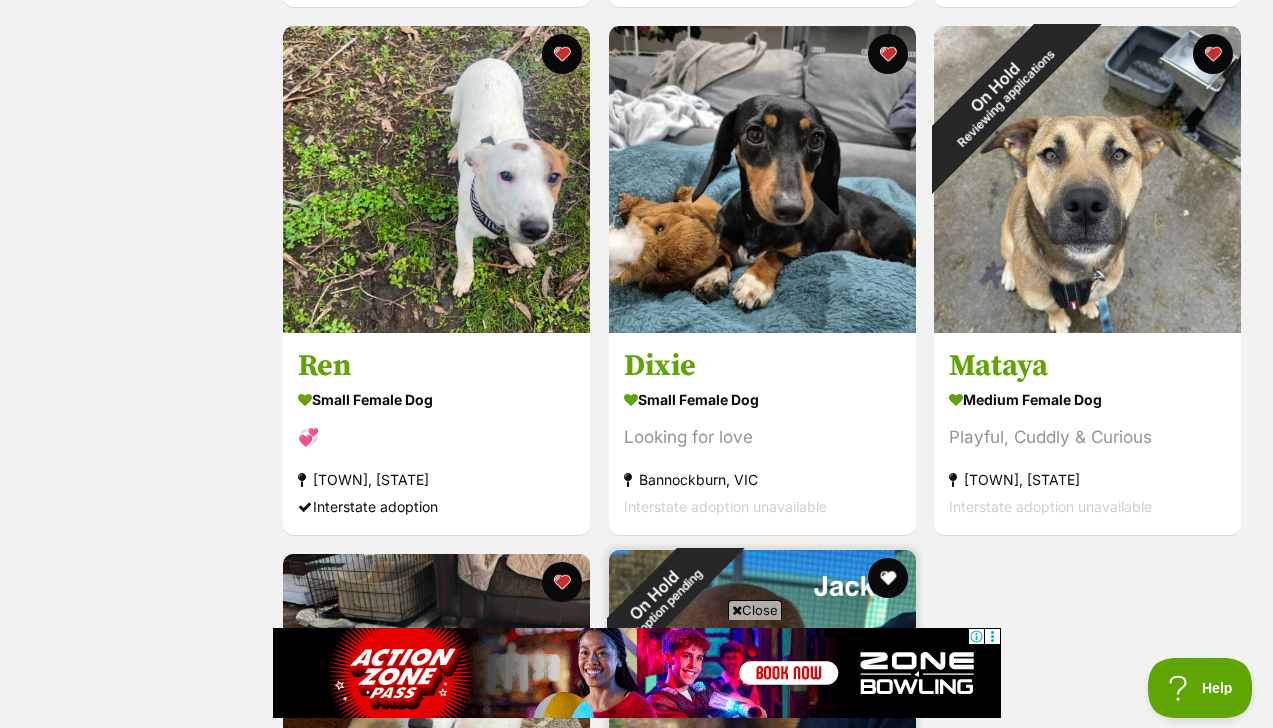 scroll, scrollTop: 3019, scrollLeft: 0, axis: vertical 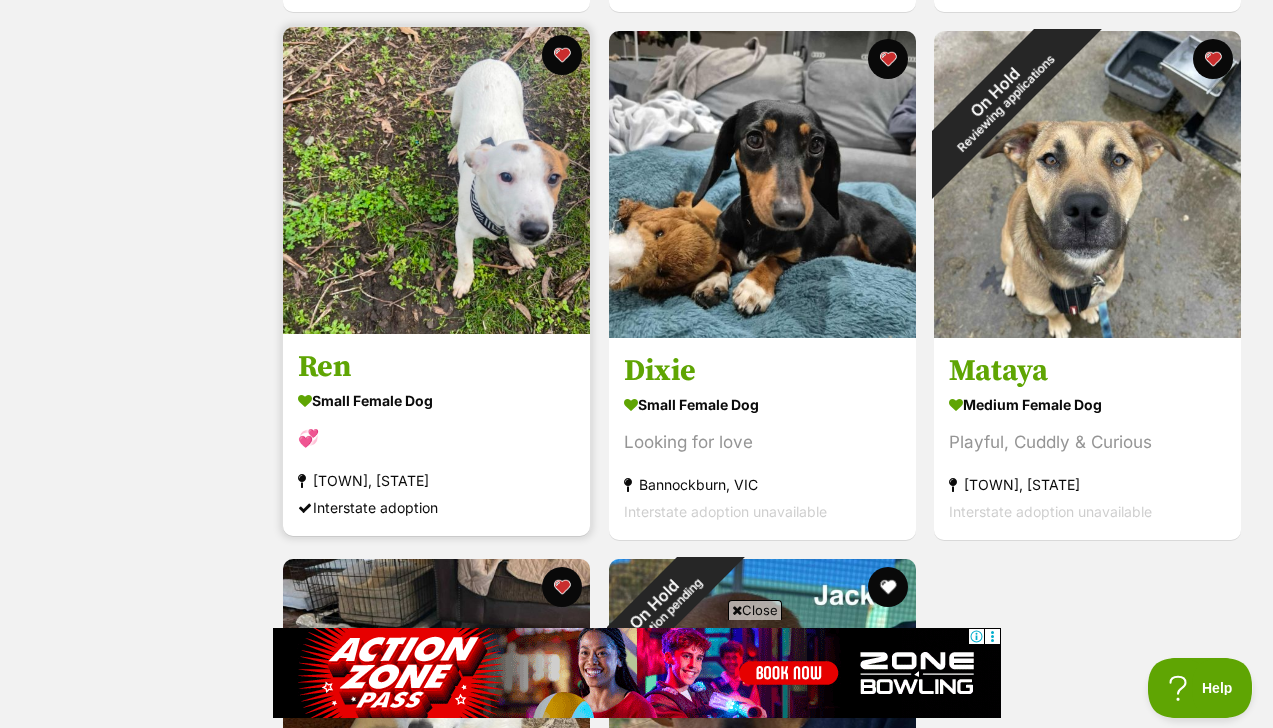 click at bounding box center (436, 180) 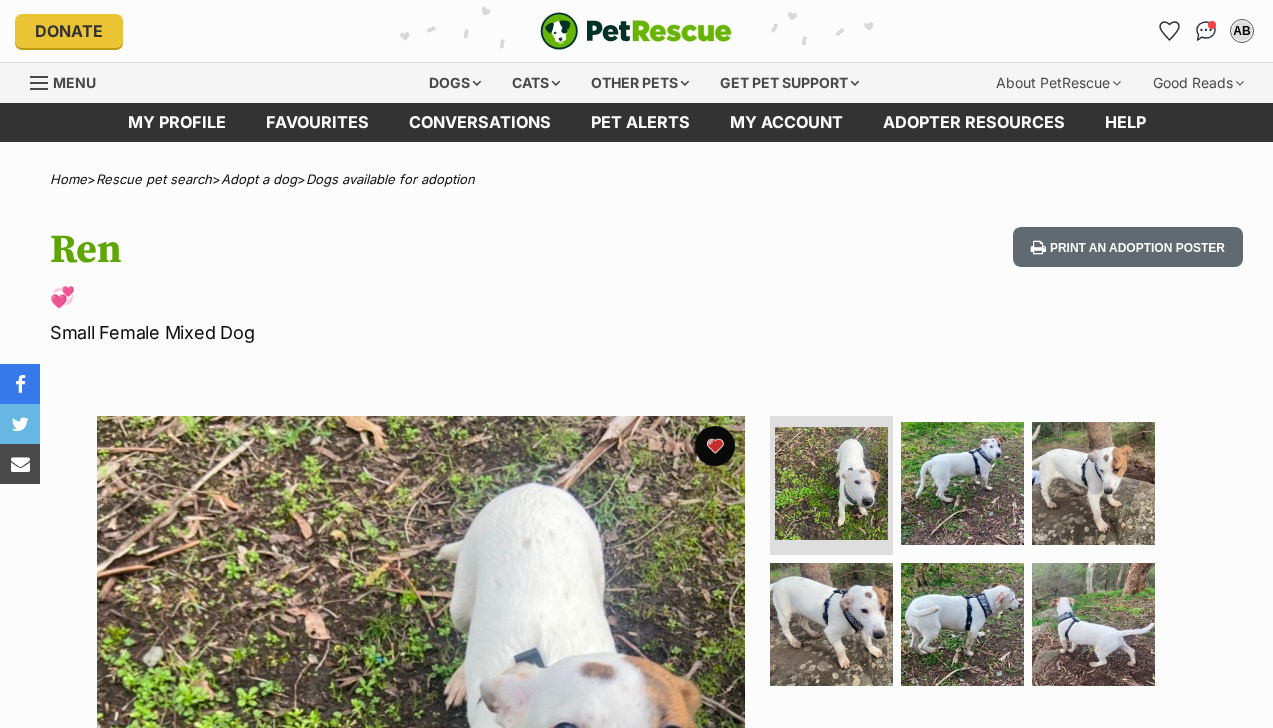 scroll, scrollTop: 0, scrollLeft: 0, axis: both 